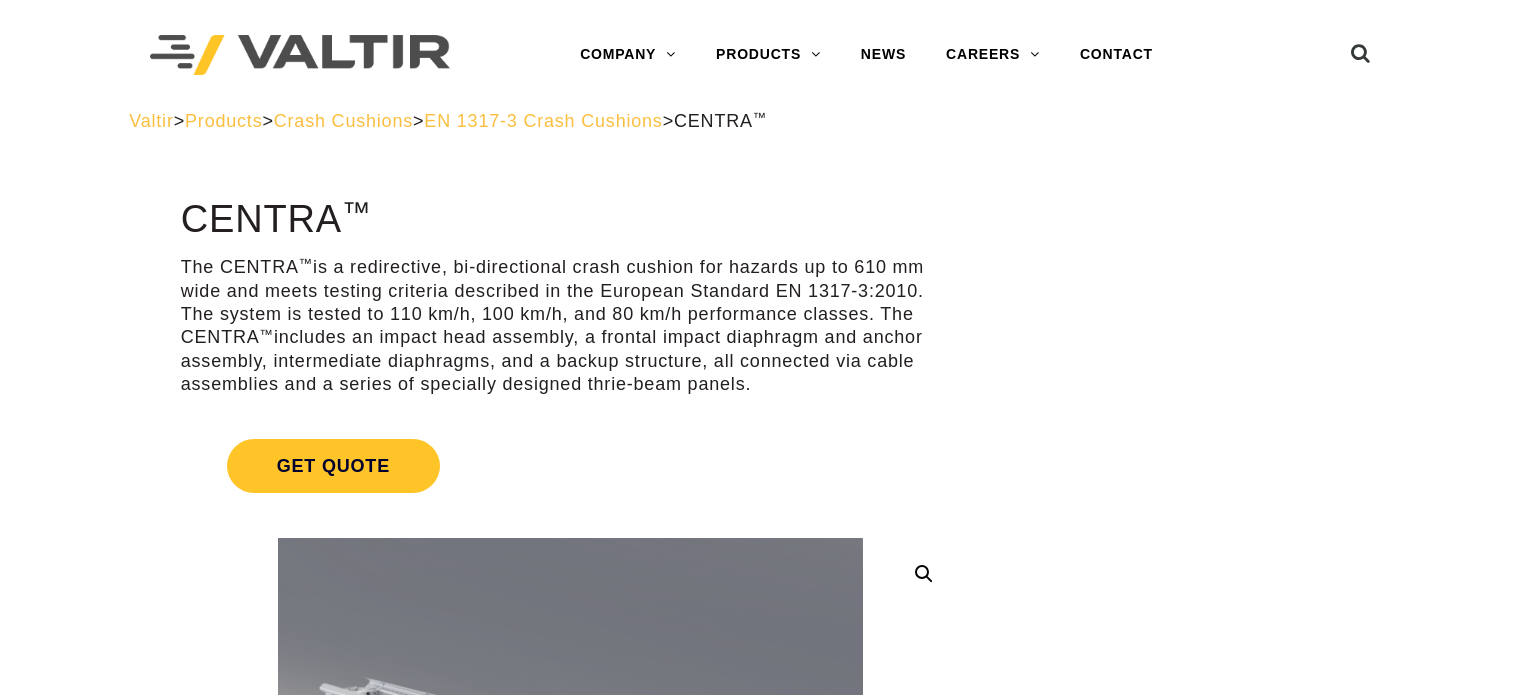 scroll, scrollTop: 0, scrollLeft: 0, axis: both 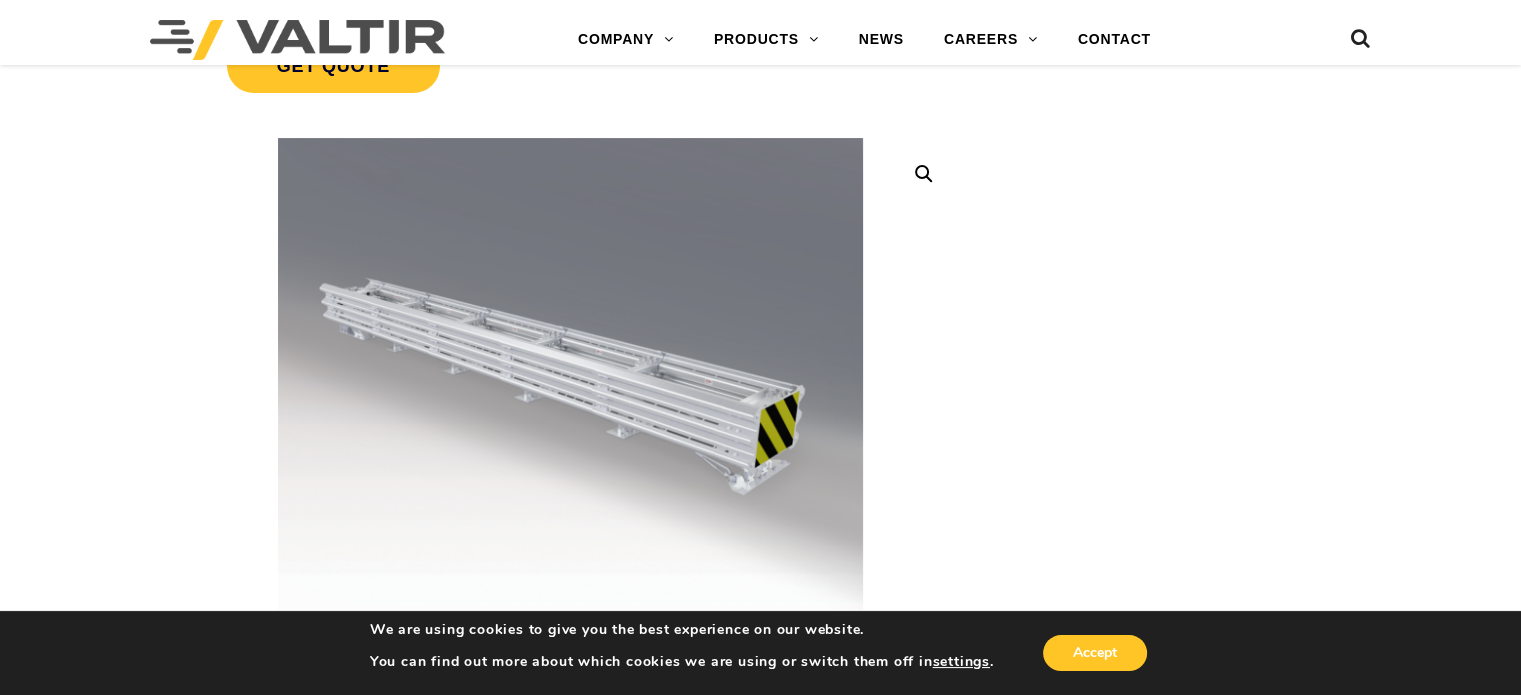 click on "**********" at bounding box center (760, 1948) 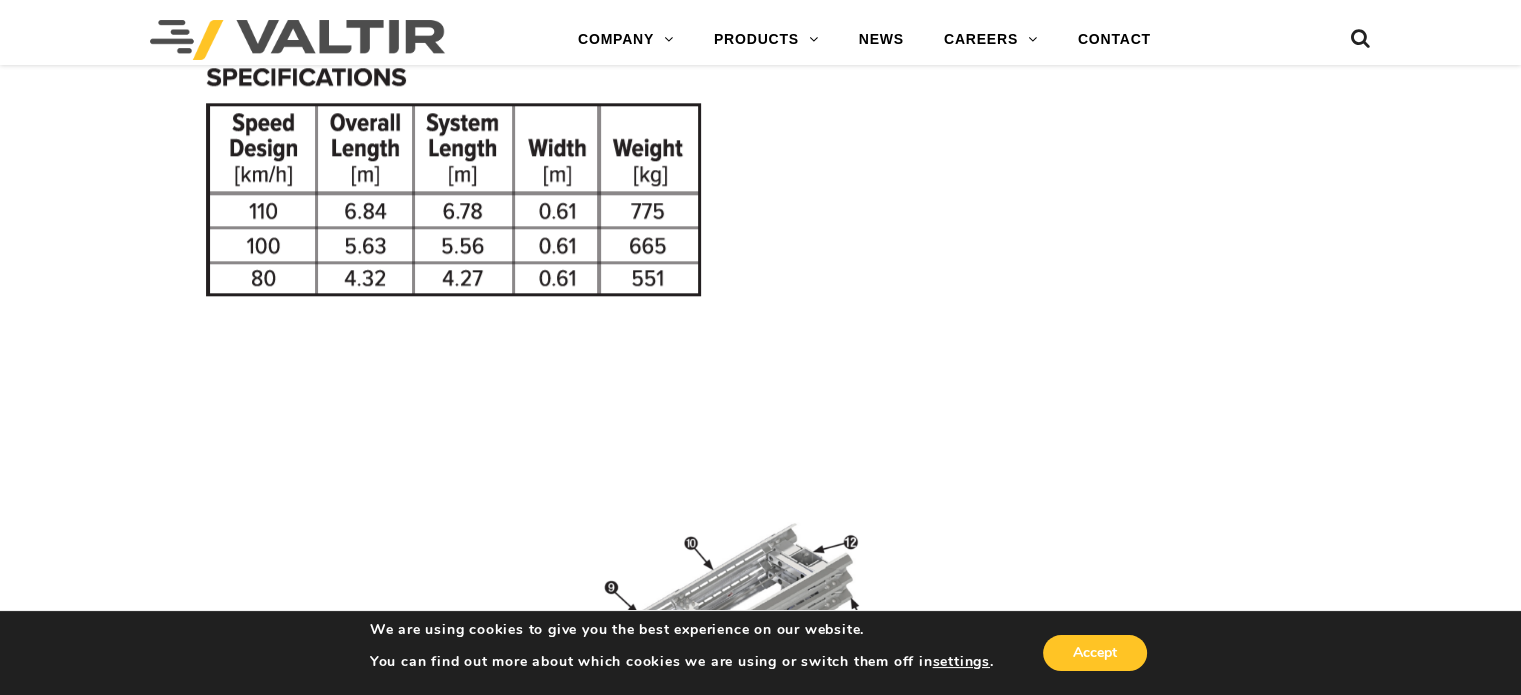 scroll, scrollTop: 2400, scrollLeft: 0, axis: vertical 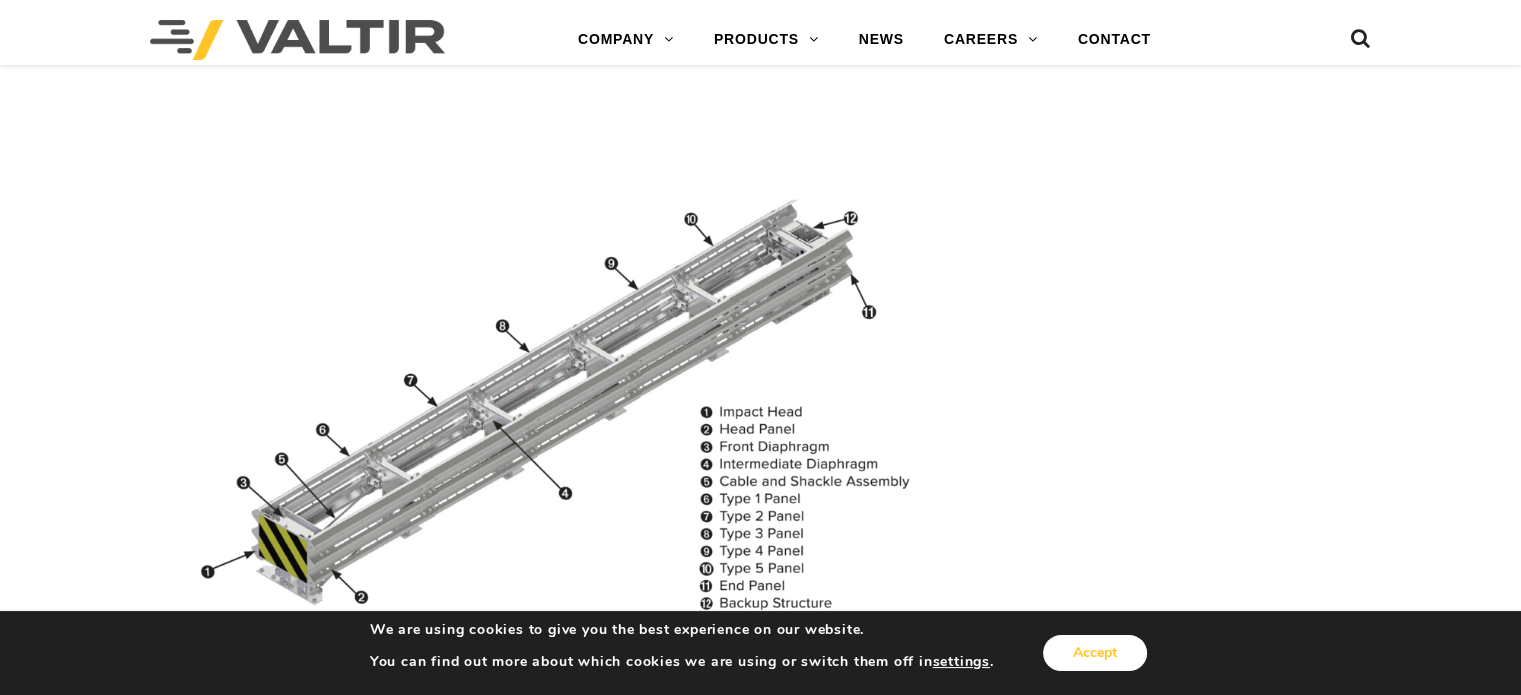click on "Accept" at bounding box center [1095, 653] 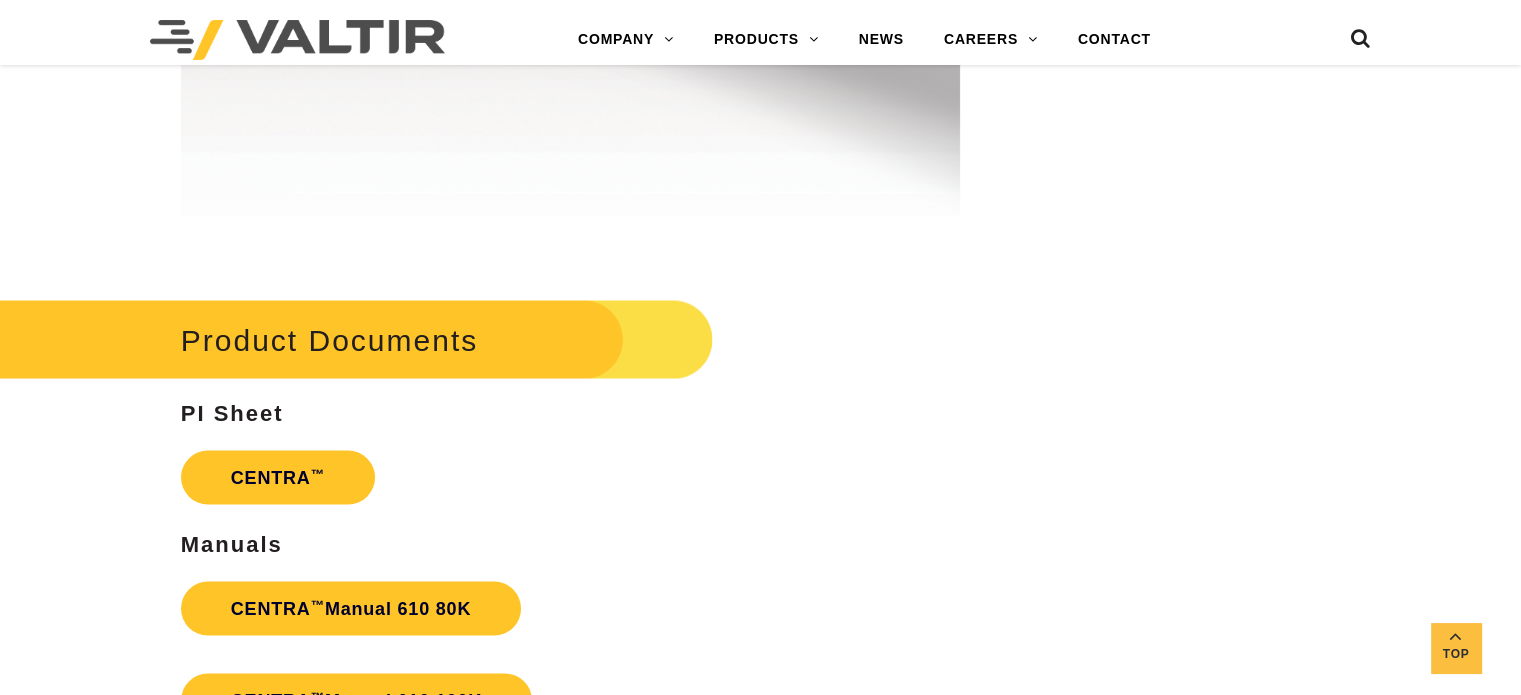 scroll, scrollTop: 3200, scrollLeft: 0, axis: vertical 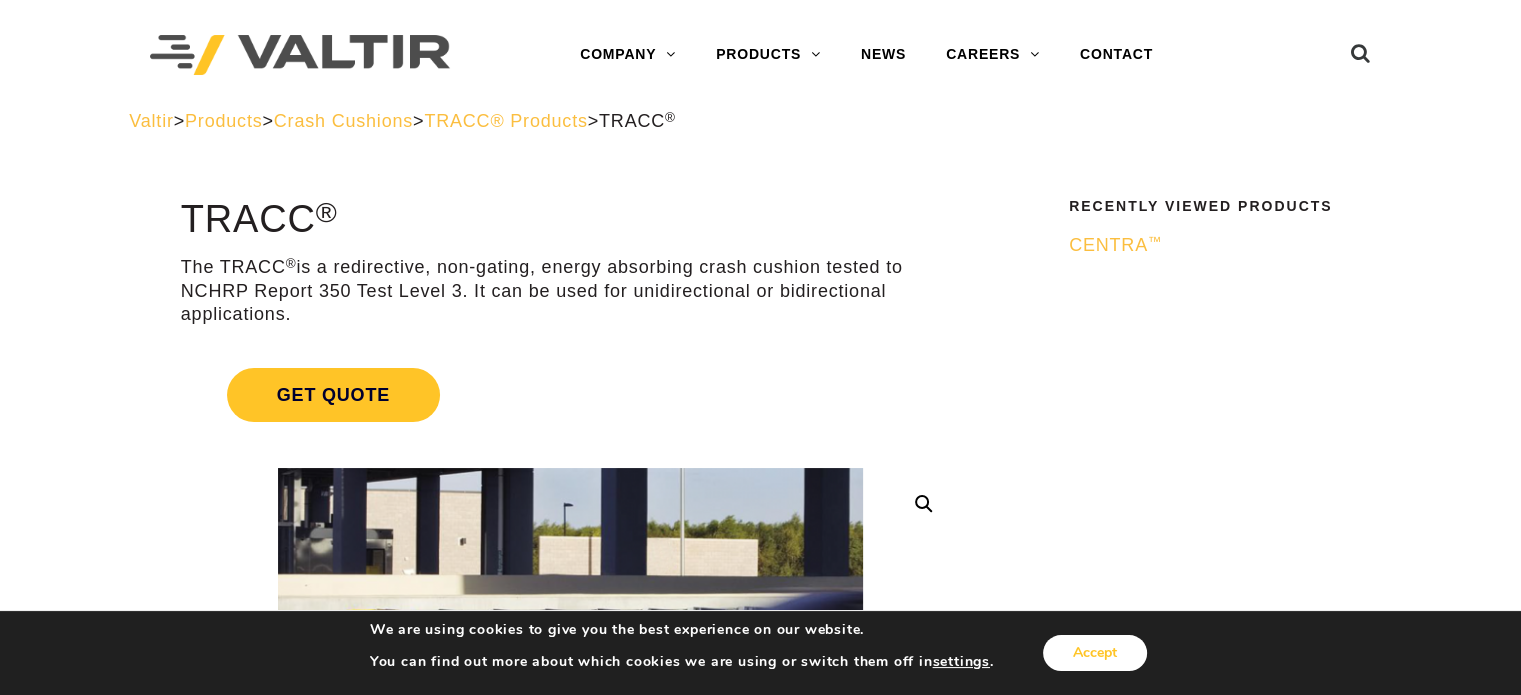 click on "Accept" at bounding box center [1095, 653] 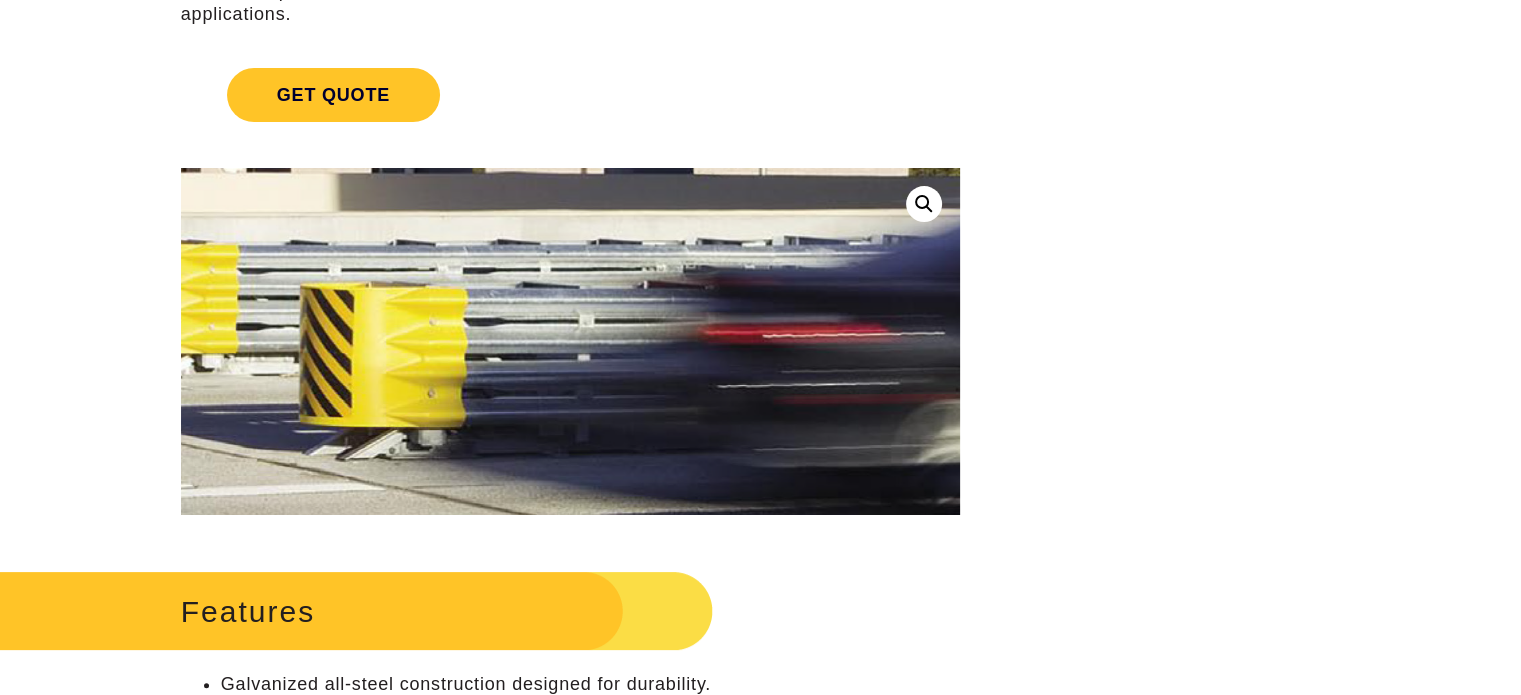 scroll, scrollTop: 0, scrollLeft: 0, axis: both 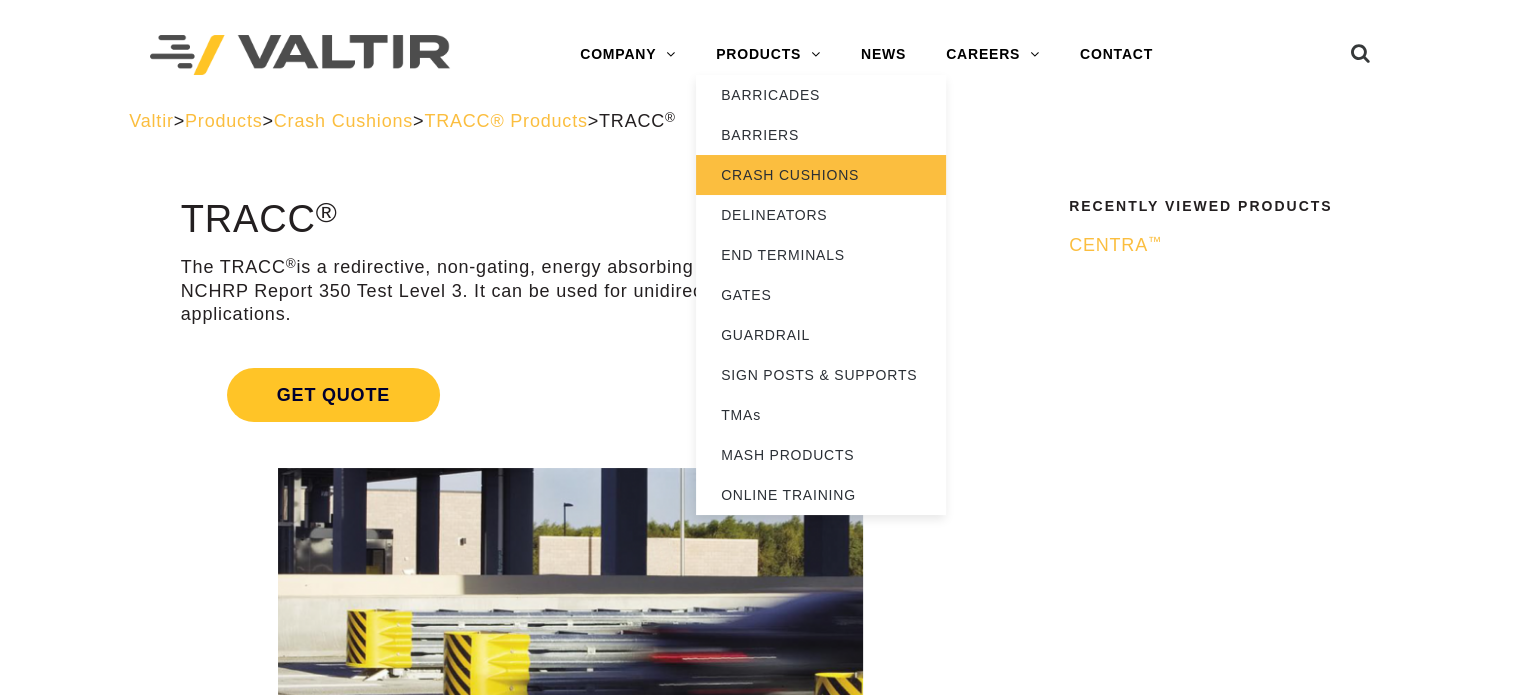 click on "CRASH CUSHIONS" at bounding box center [821, 175] 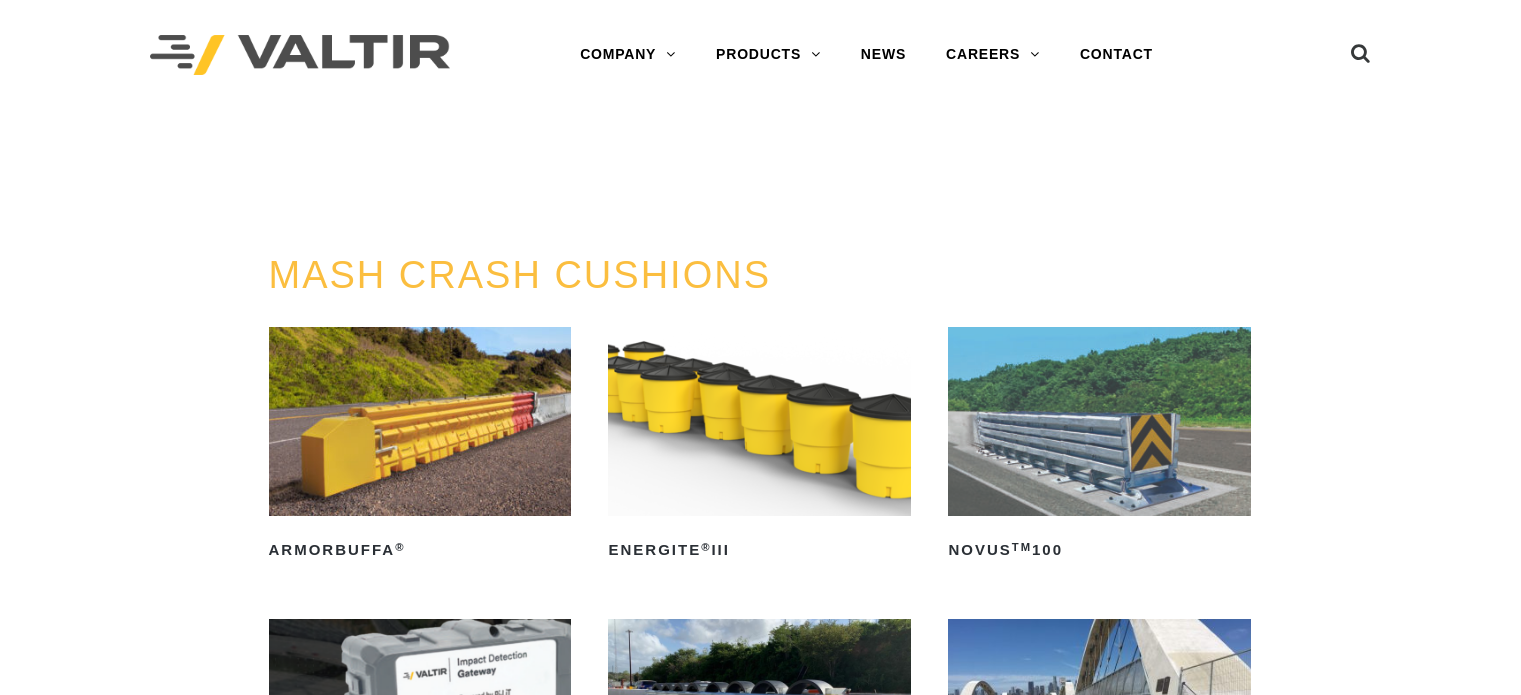 scroll, scrollTop: 0, scrollLeft: 0, axis: both 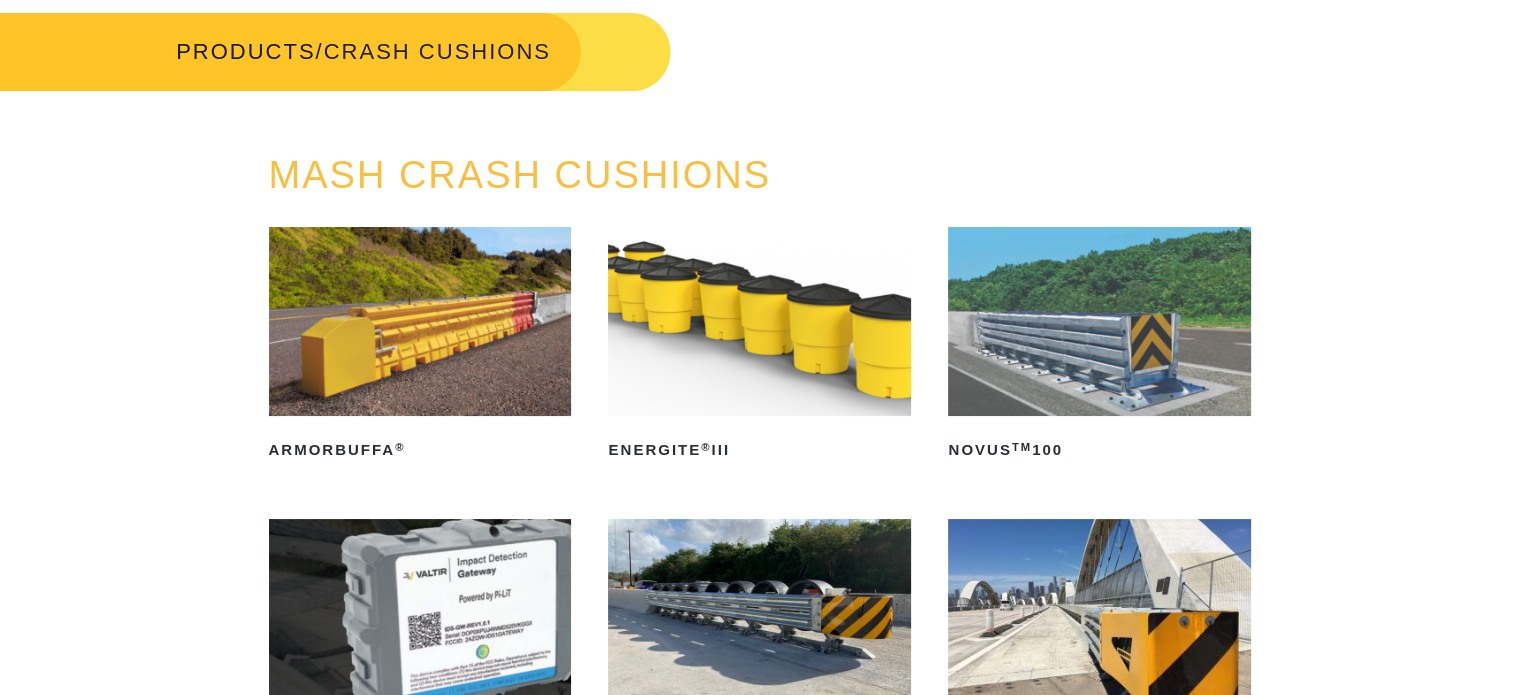 click at bounding box center [1099, 321] 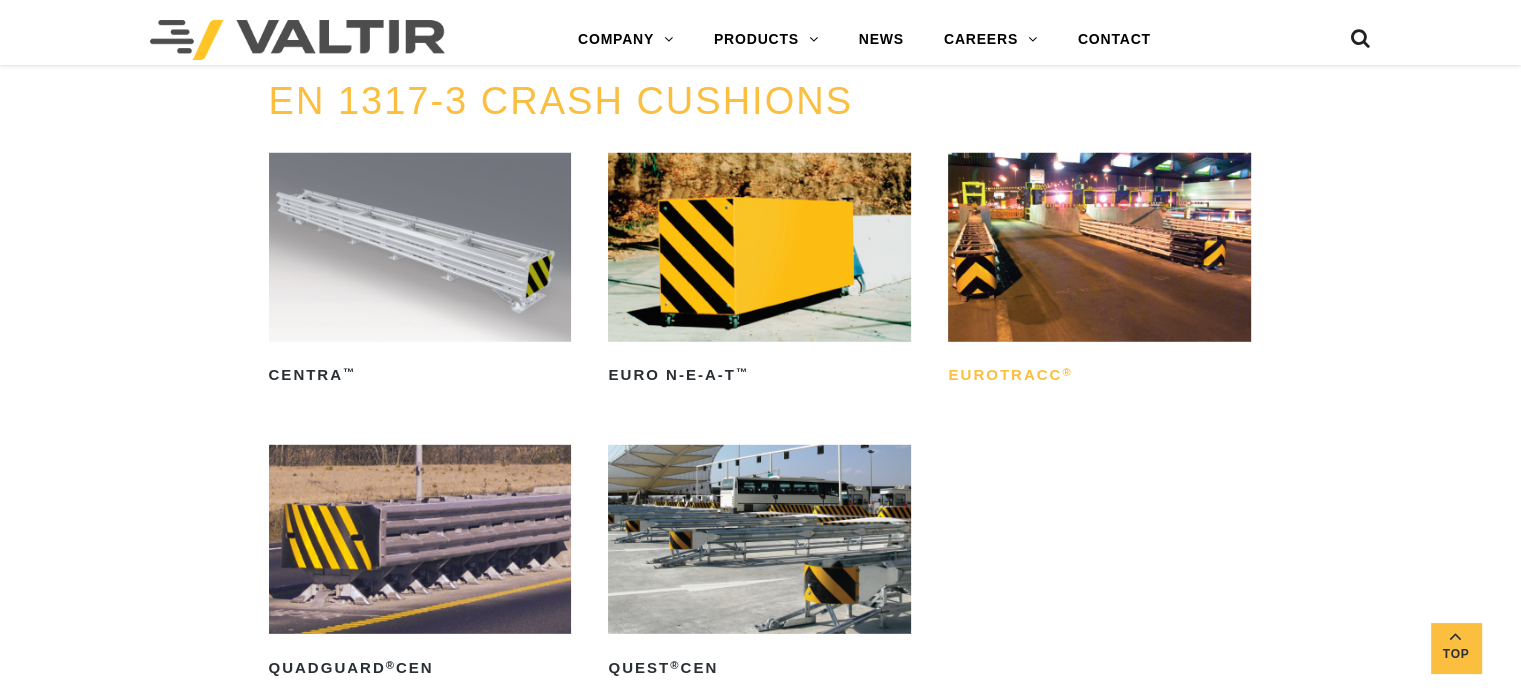 scroll, scrollTop: 5800, scrollLeft: 0, axis: vertical 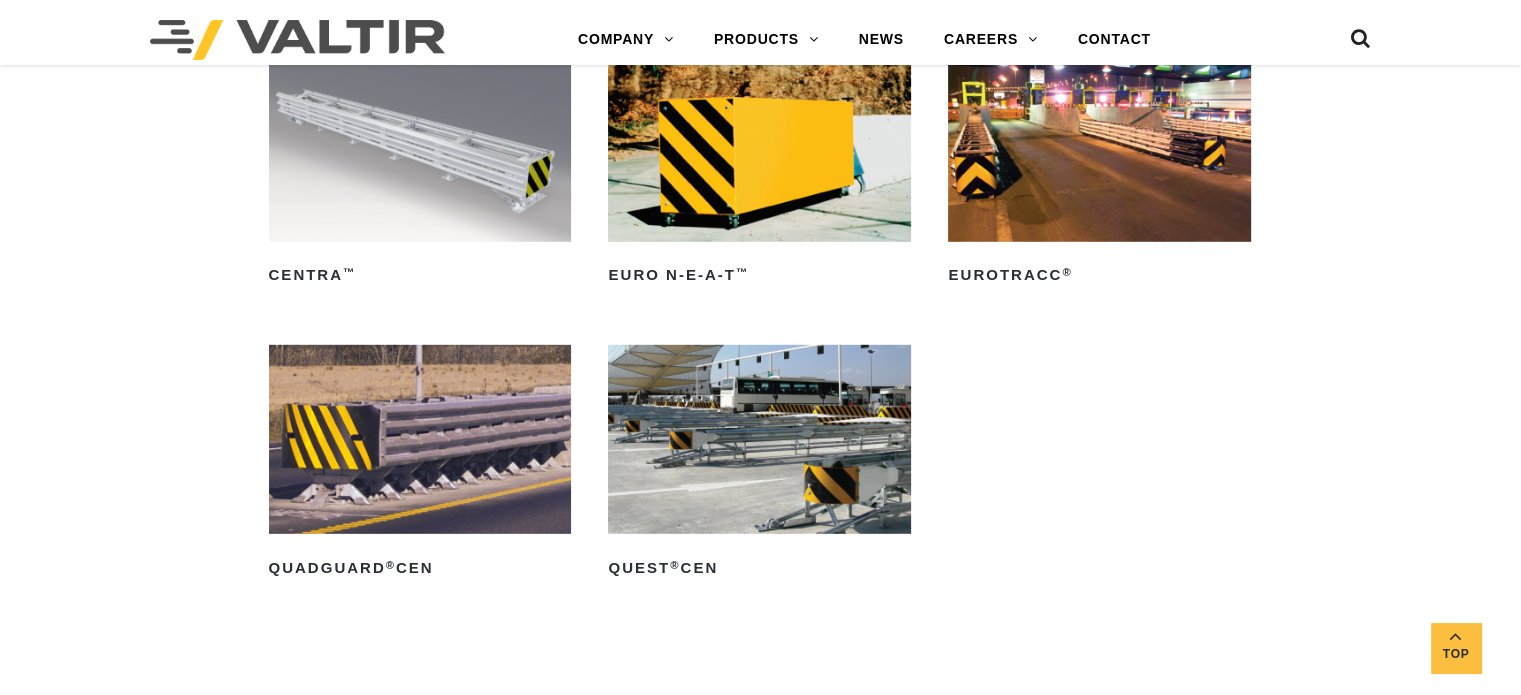 click at bounding box center [420, 147] 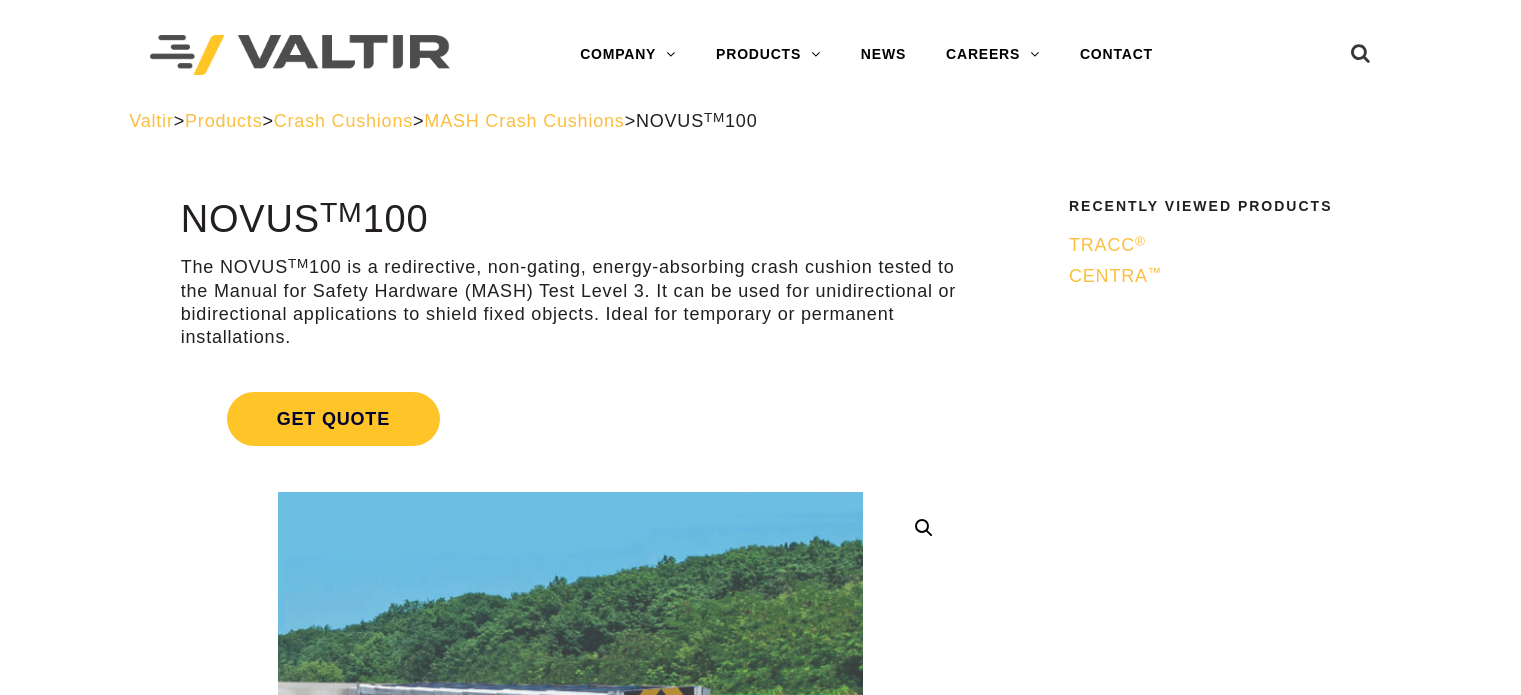 scroll, scrollTop: 0, scrollLeft: 0, axis: both 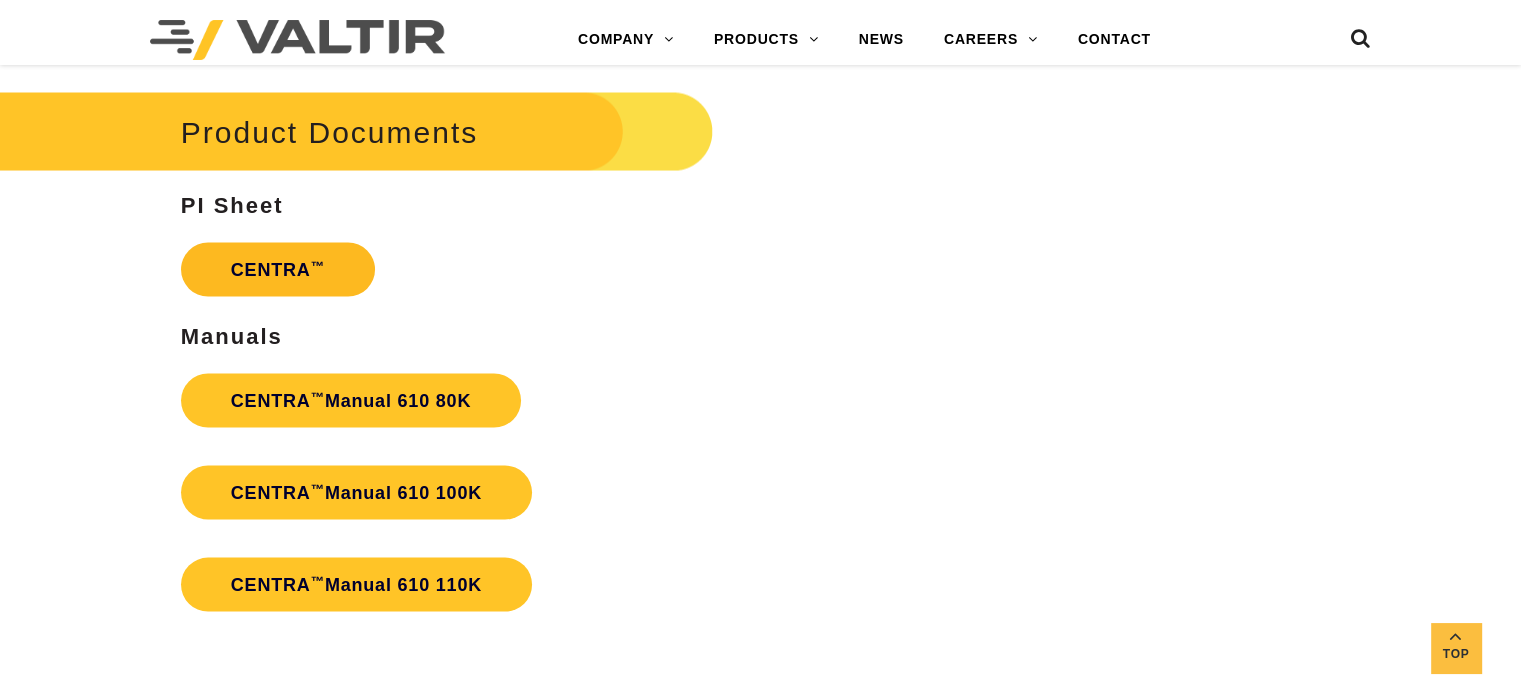 click on "™" at bounding box center (318, 265) 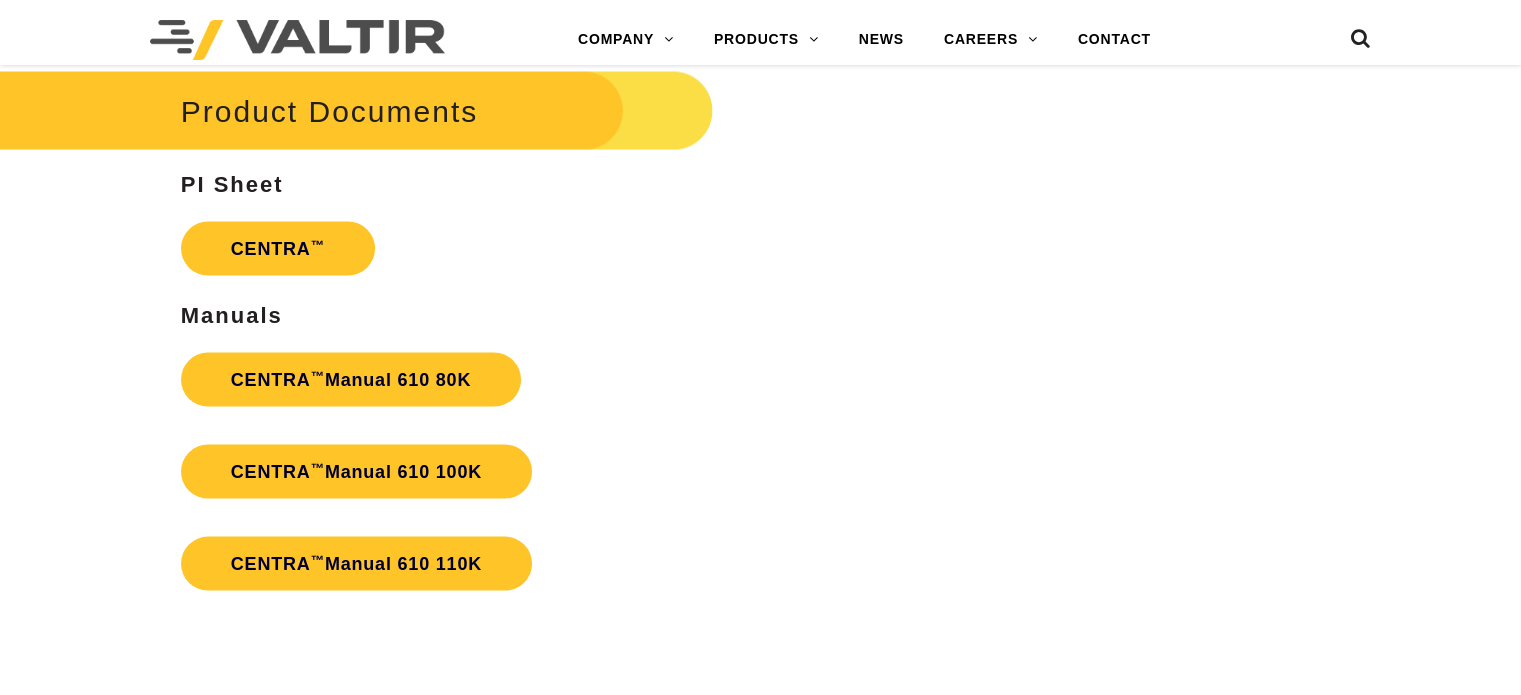 scroll, scrollTop: 0, scrollLeft: 0, axis: both 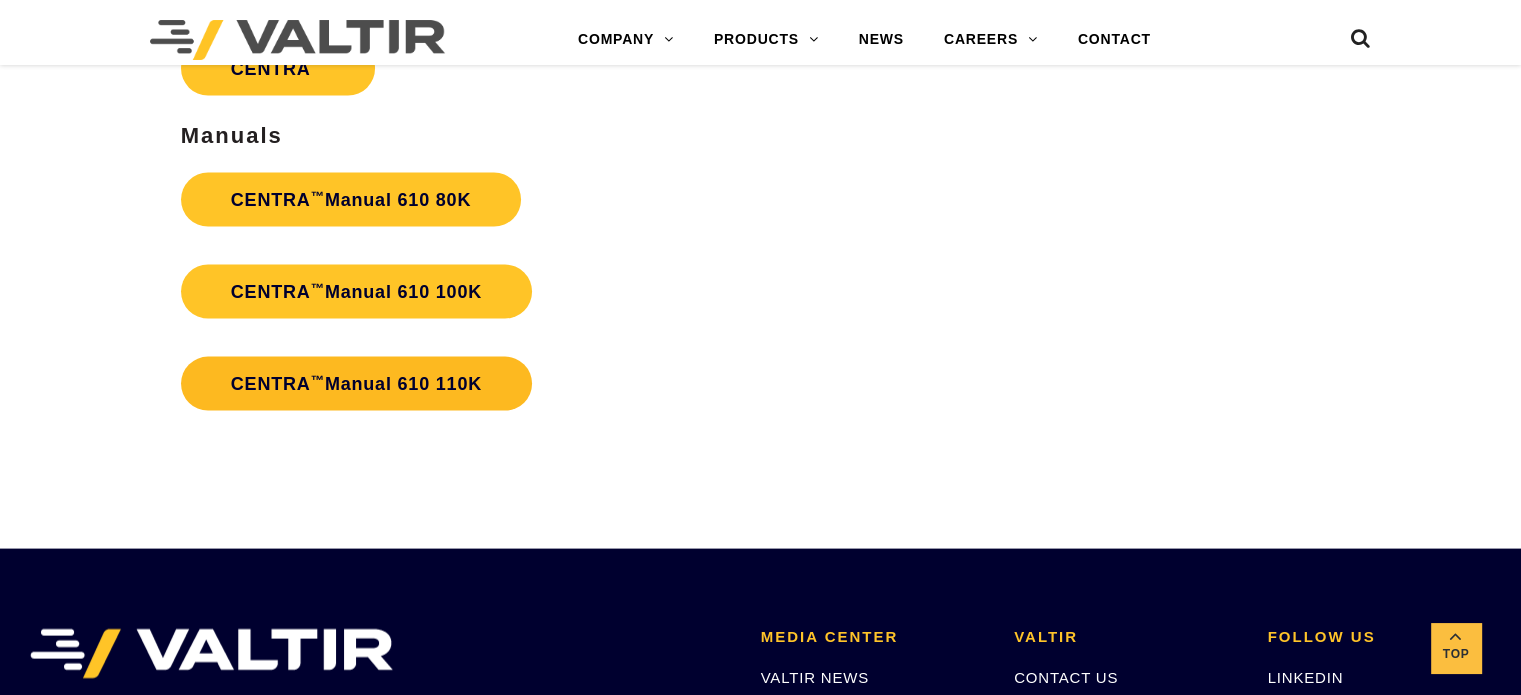 click on "CENTRA ™  Manual 610 110K" at bounding box center (356, 384) 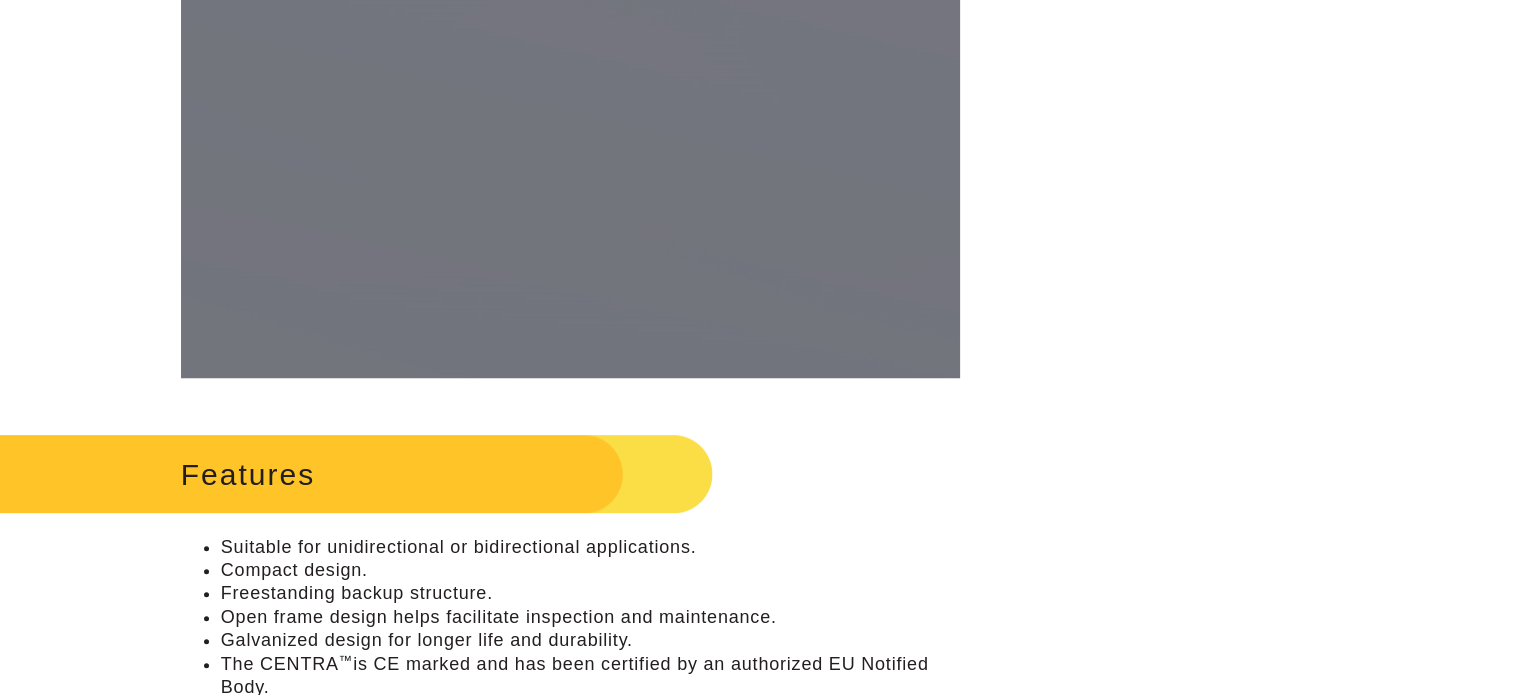 scroll, scrollTop: 0, scrollLeft: 0, axis: both 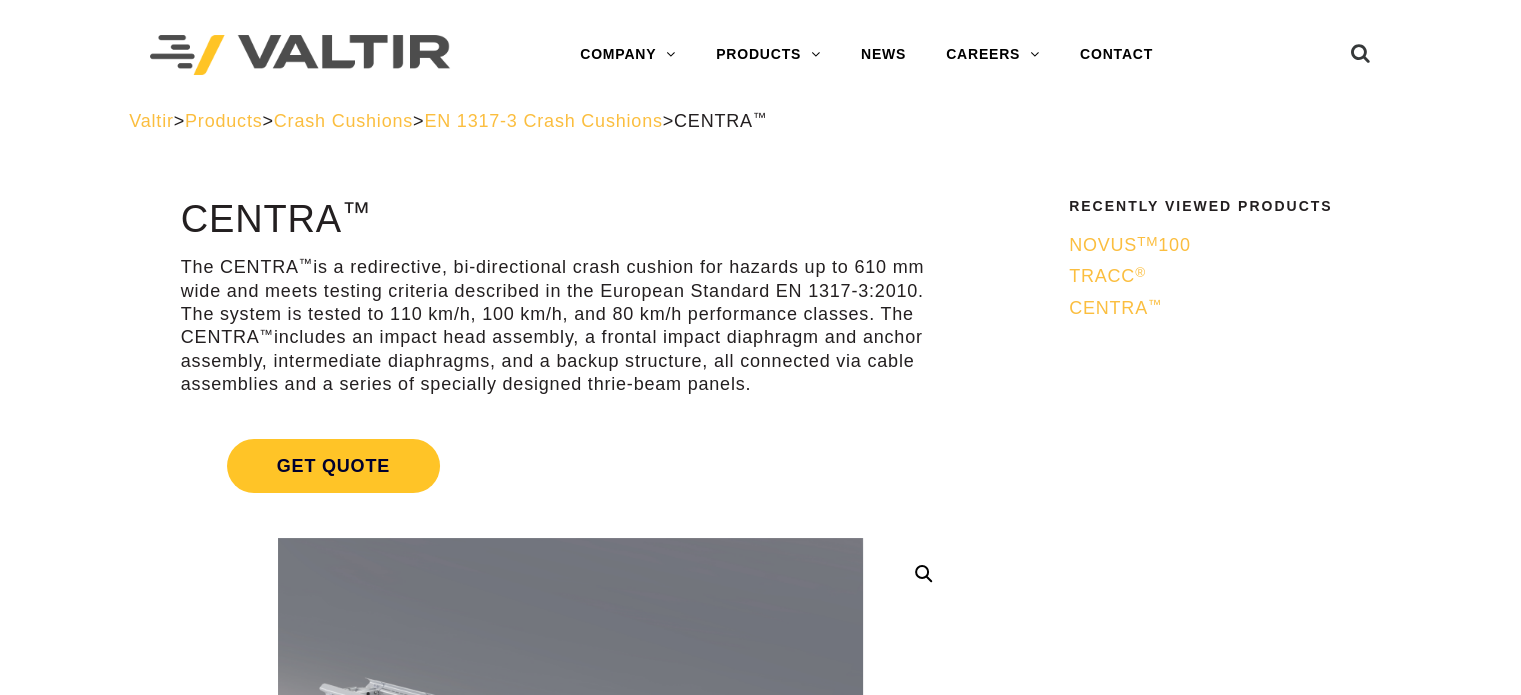 click on "Crash Cushions" at bounding box center (343, 121) 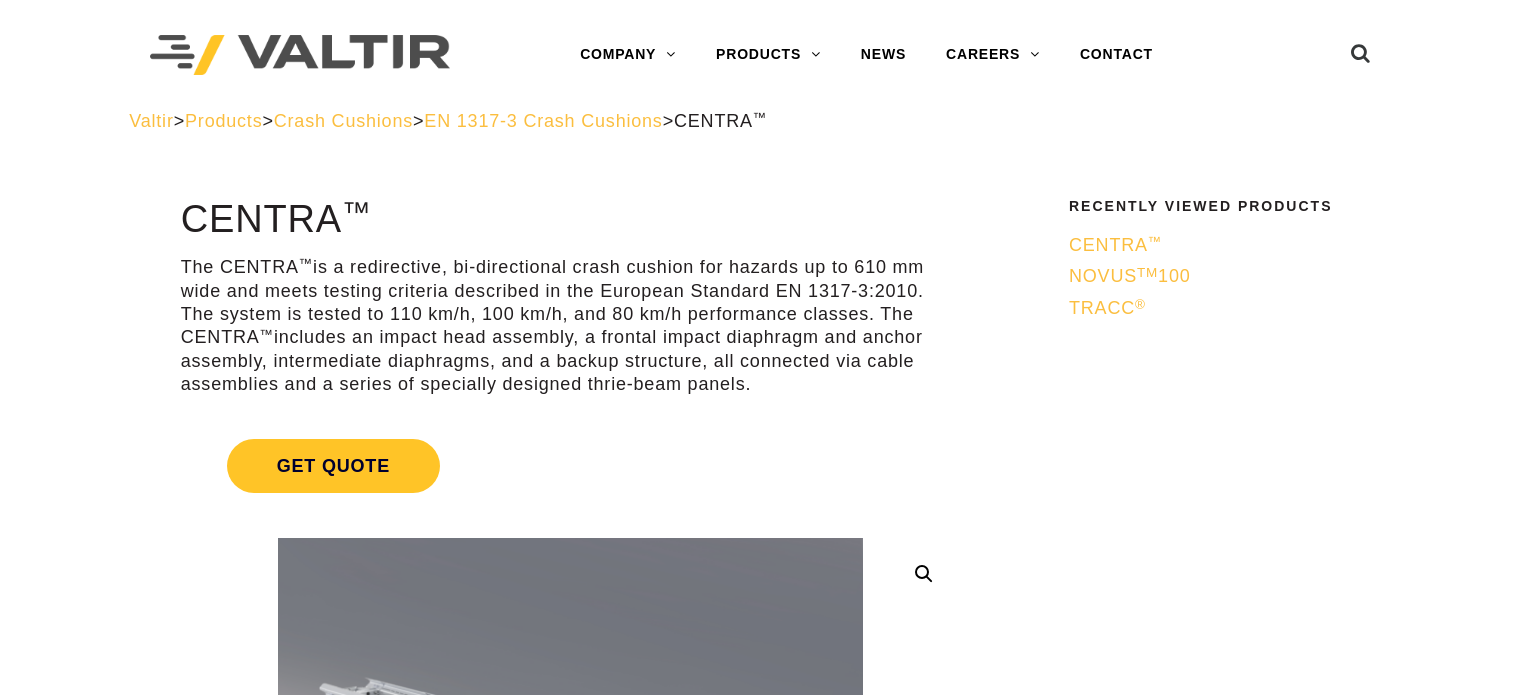 scroll, scrollTop: 0, scrollLeft: 0, axis: both 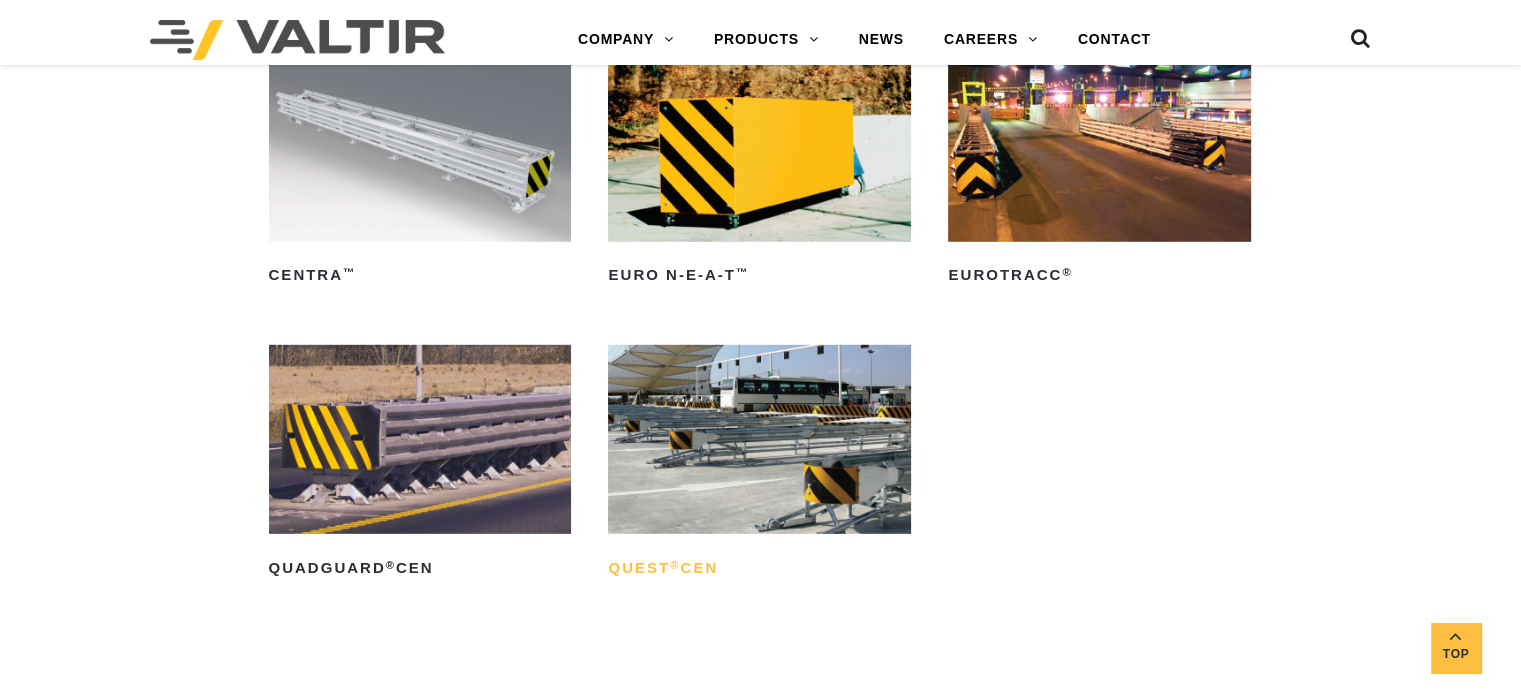 click on "®" at bounding box center [675, 565] 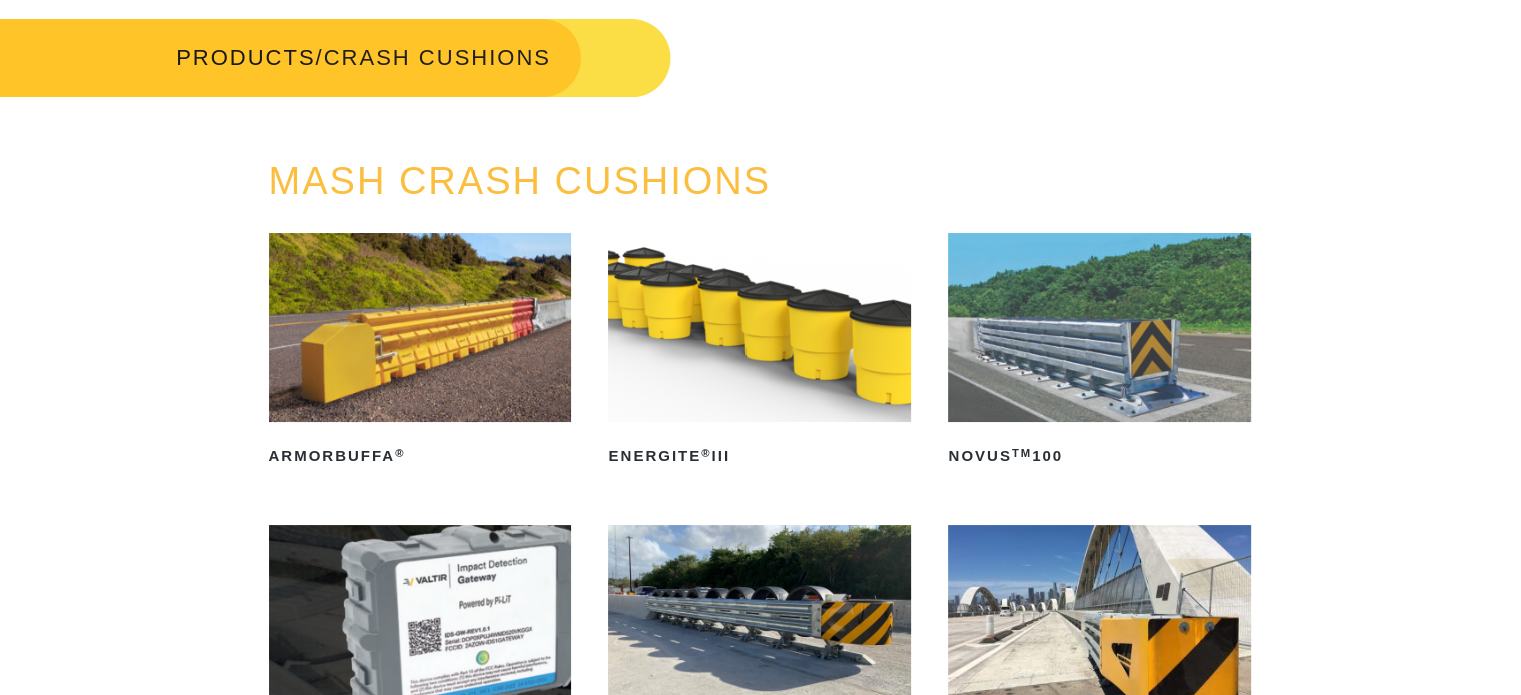 scroll, scrollTop: 0, scrollLeft: 0, axis: both 